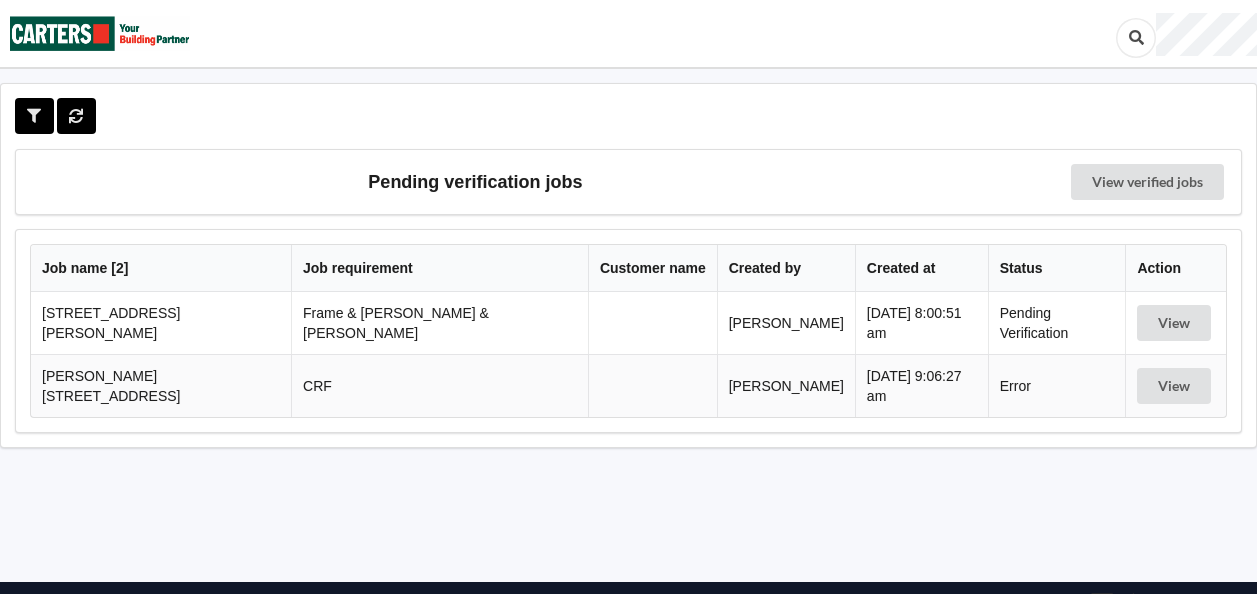 scroll, scrollTop: 0, scrollLeft: 0, axis: both 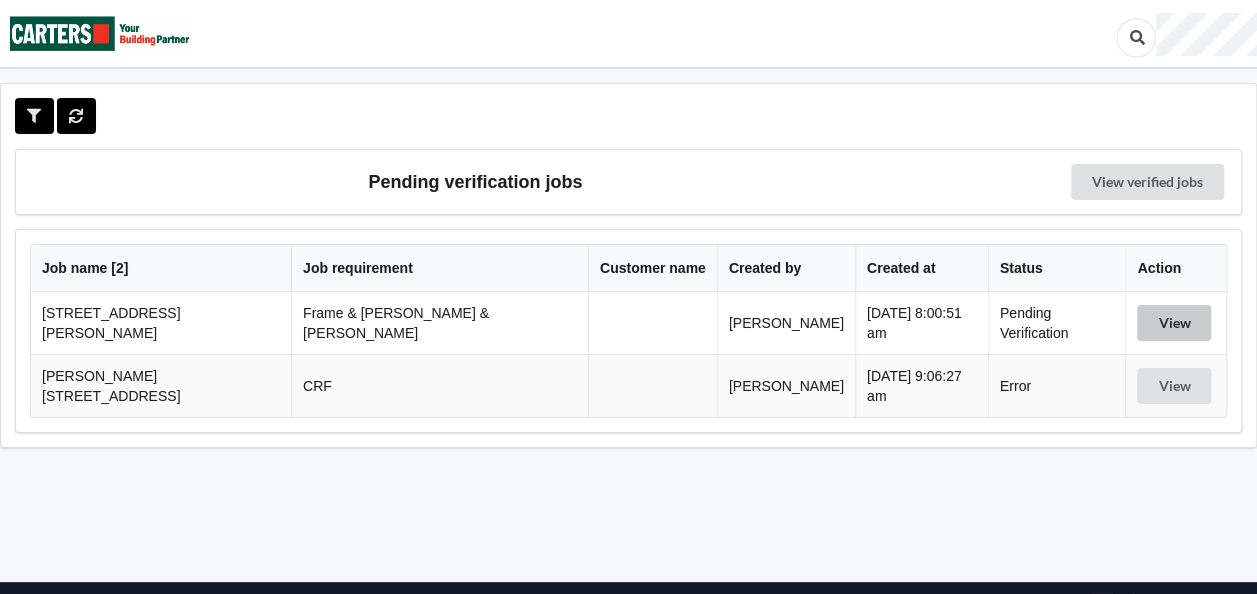 click on "View" at bounding box center (1174, 323) 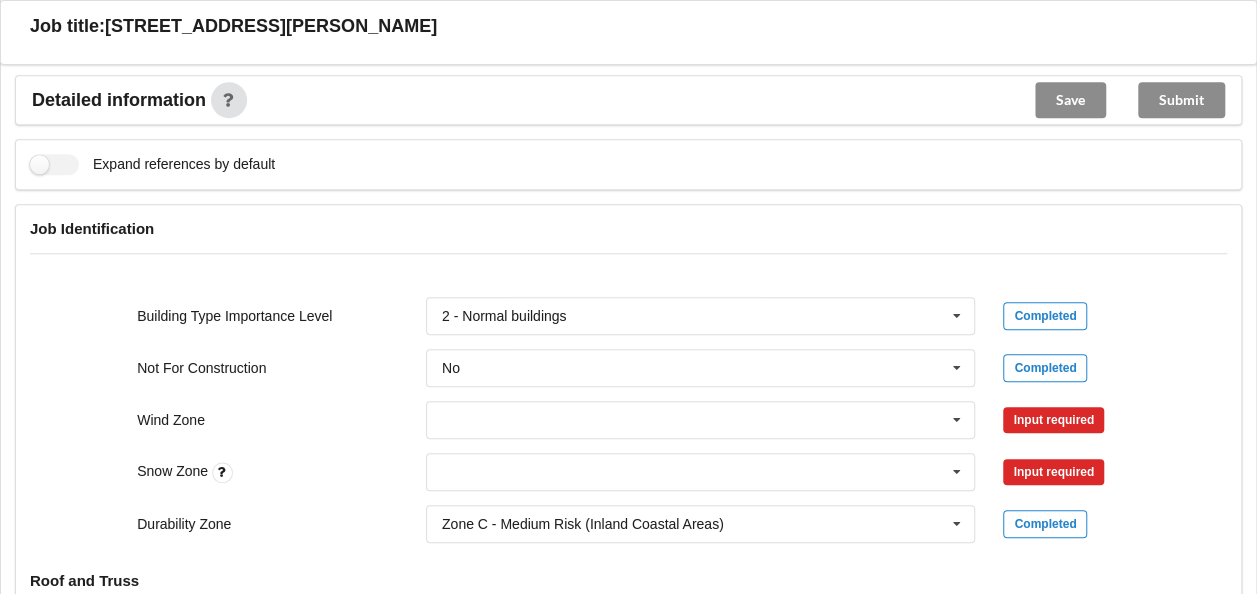 scroll, scrollTop: 800, scrollLeft: 0, axis: vertical 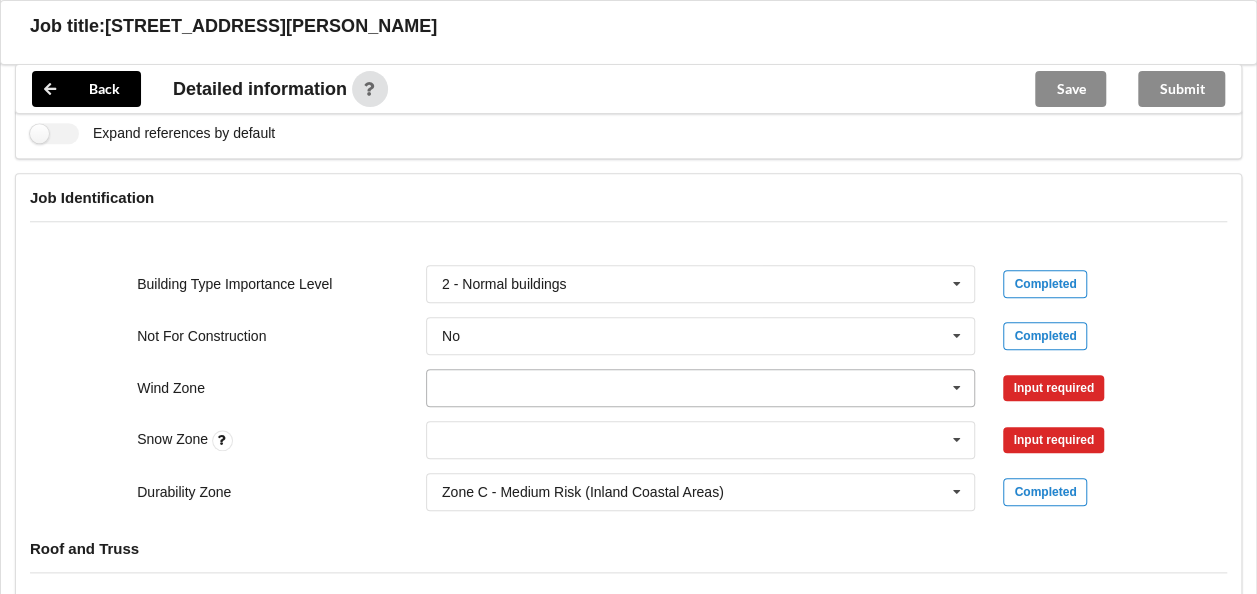 click at bounding box center (957, 388) 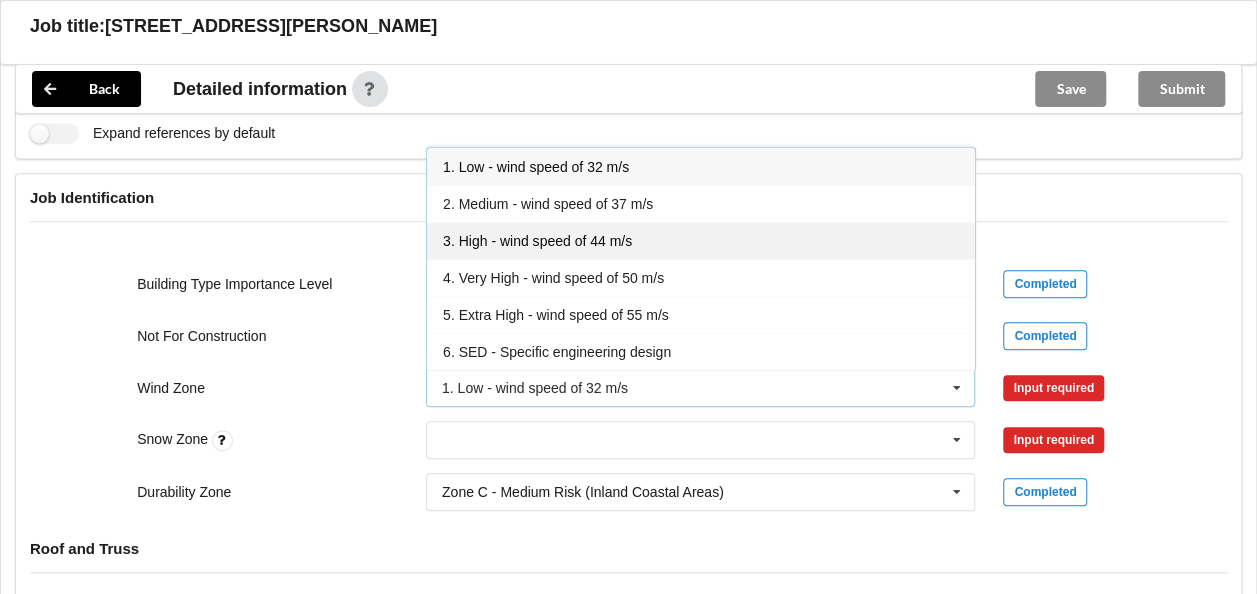 click on "3. High - wind speed of 44 m/s" at bounding box center (537, 241) 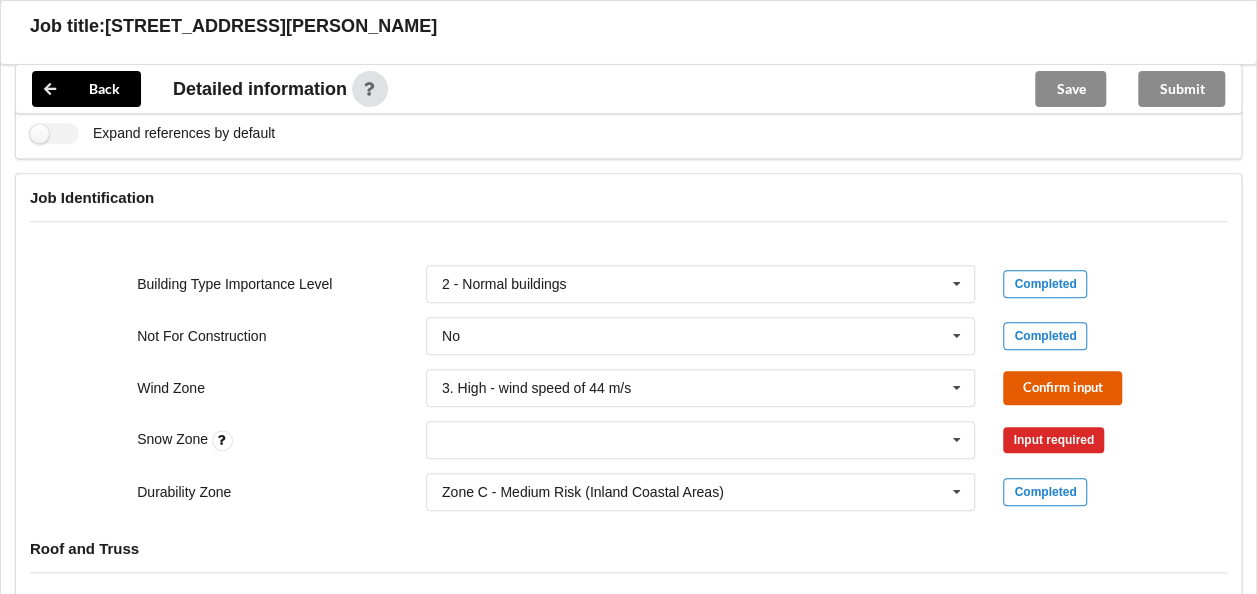 click on "Confirm input" at bounding box center (1062, 387) 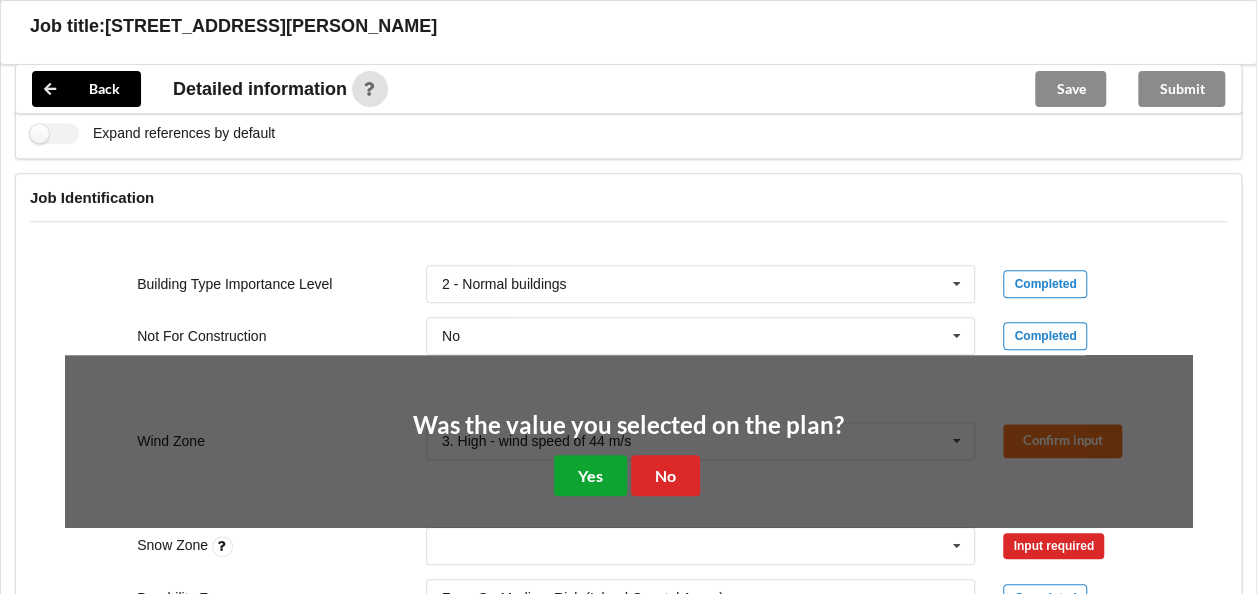click on "Yes" at bounding box center (590, 475) 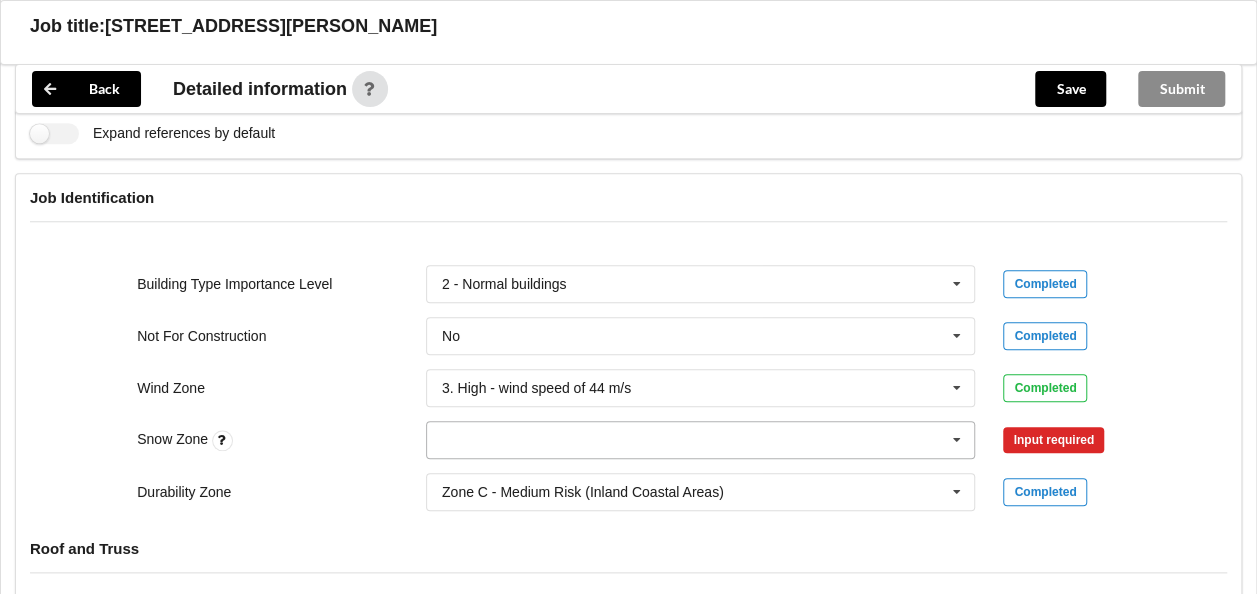 click at bounding box center (957, 440) 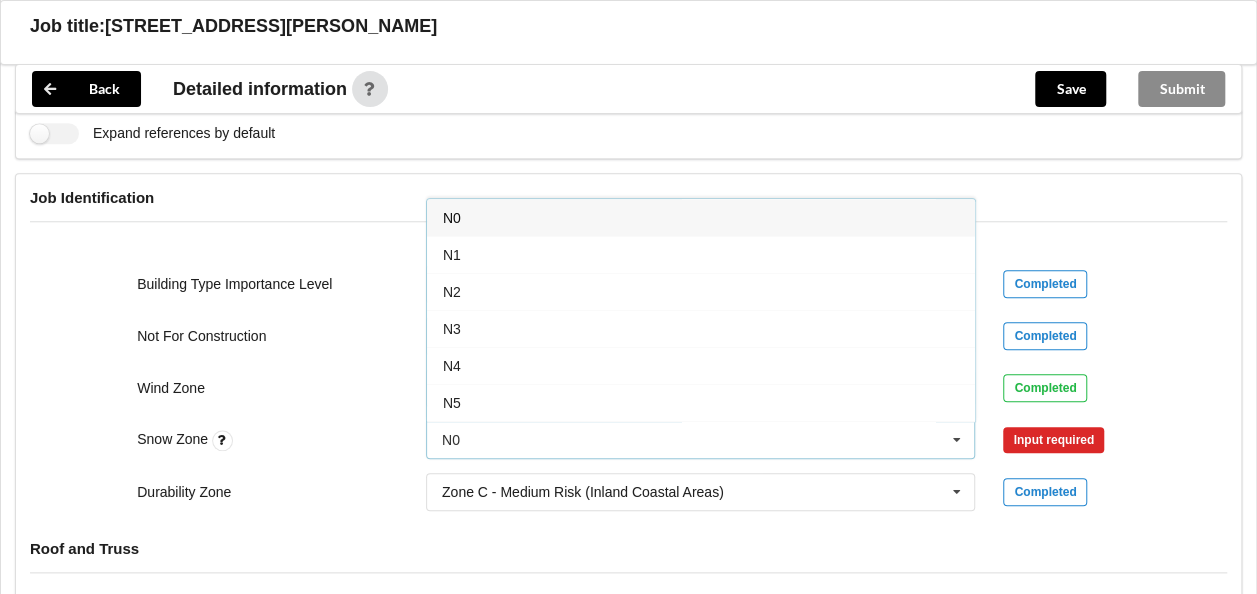 click on "N0" at bounding box center (701, 217) 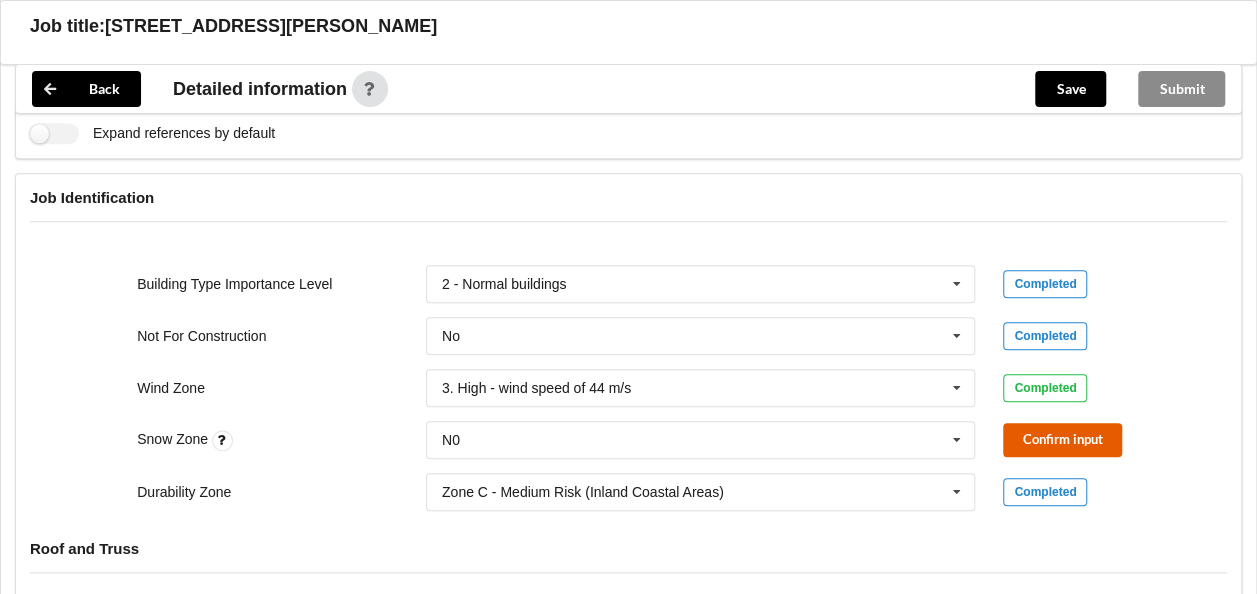 click on "Confirm input" at bounding box center [1062, 439] 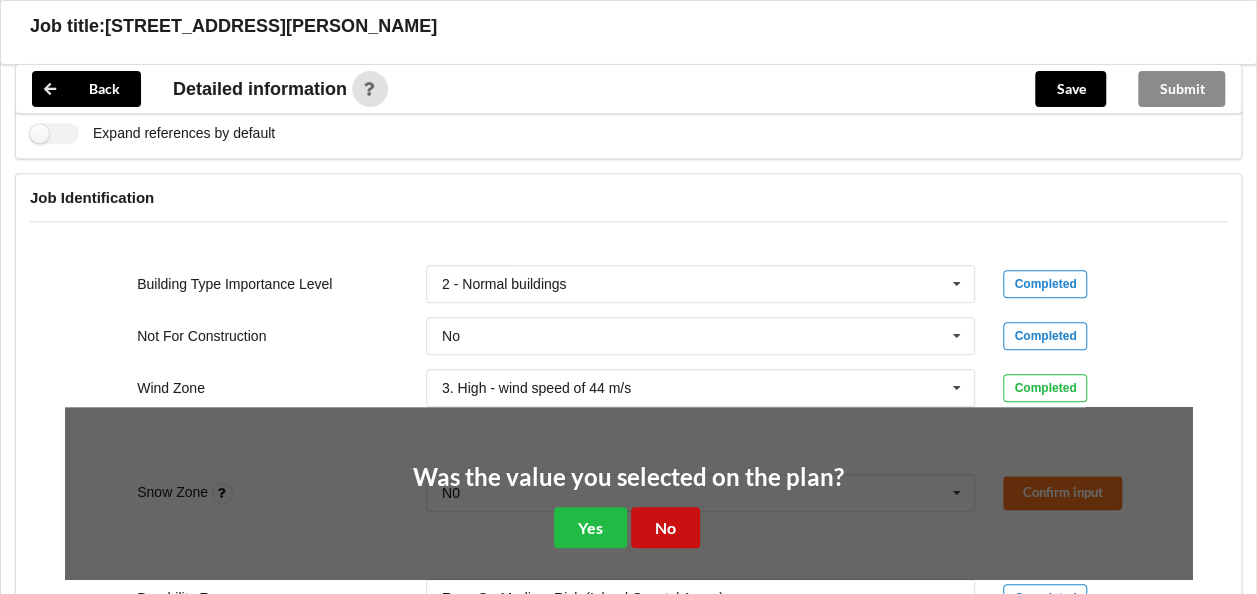 click on "No" at bounding box center [665, 527] 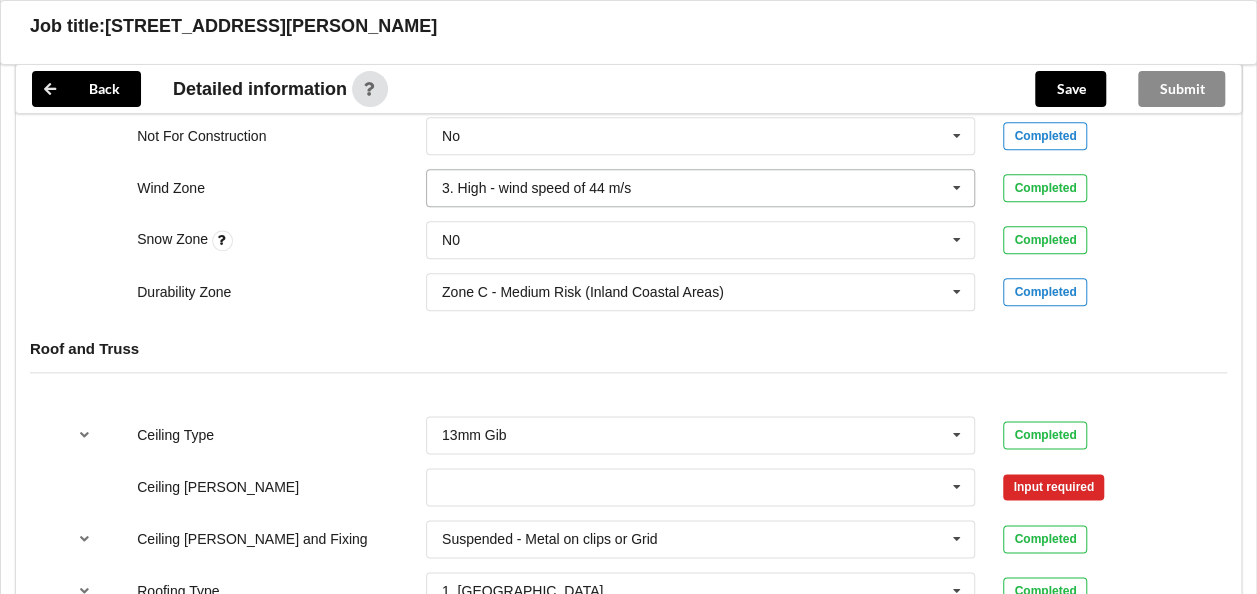scroll, scrollTop: 1100, scrollLeft: 0, axis: vertical 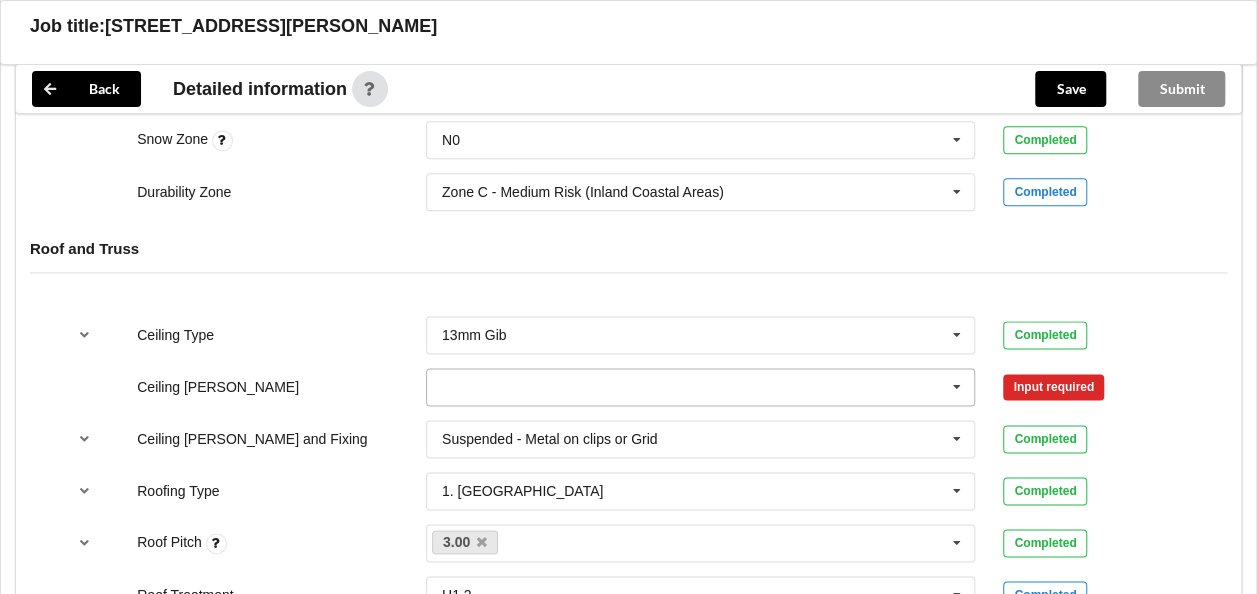 click at bounding box center [957, 387] 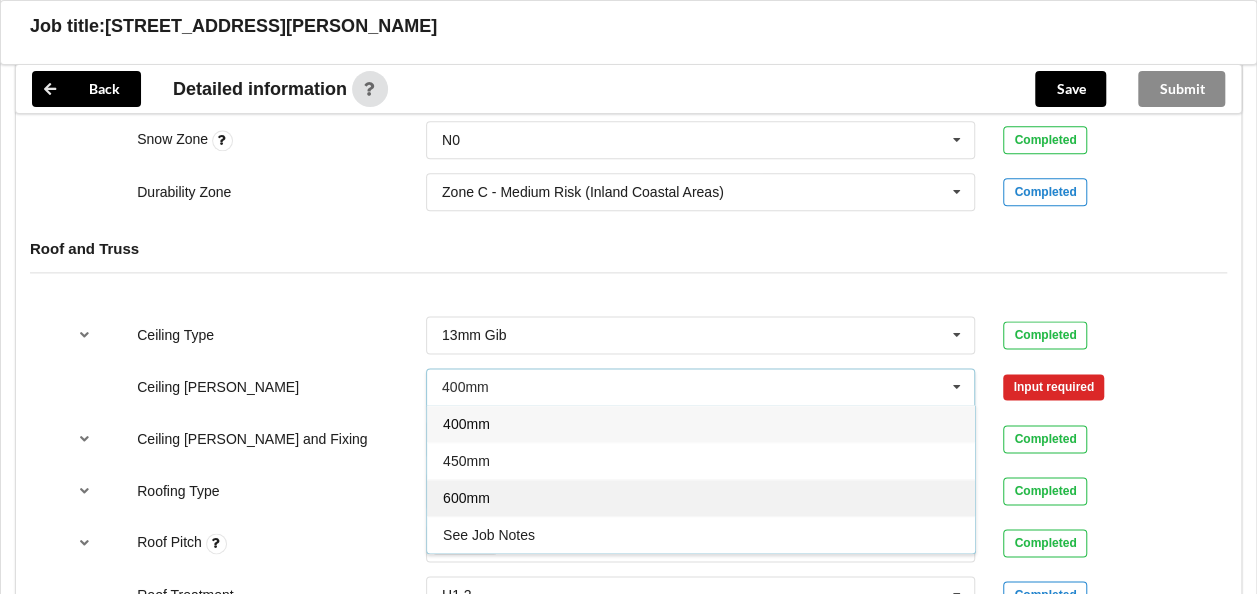 click on "600mm" at bounding box center [701, 497] 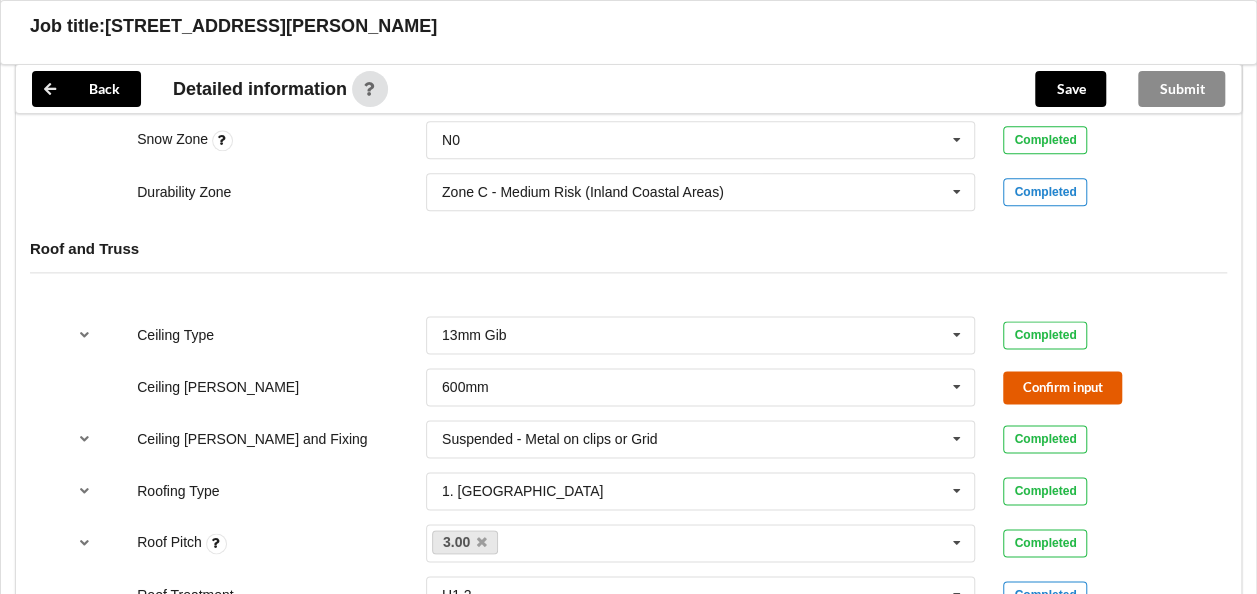 click on "Confirm input" at bounding box center (1062, 387) 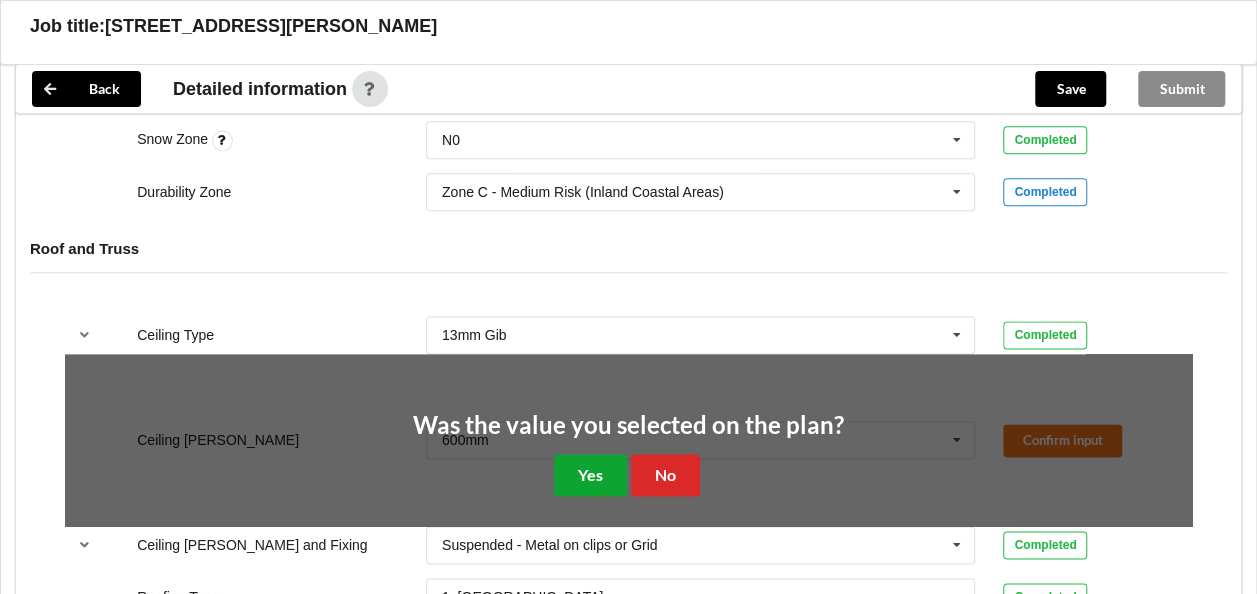 click on "Yes" at bounding box center [590, 474] 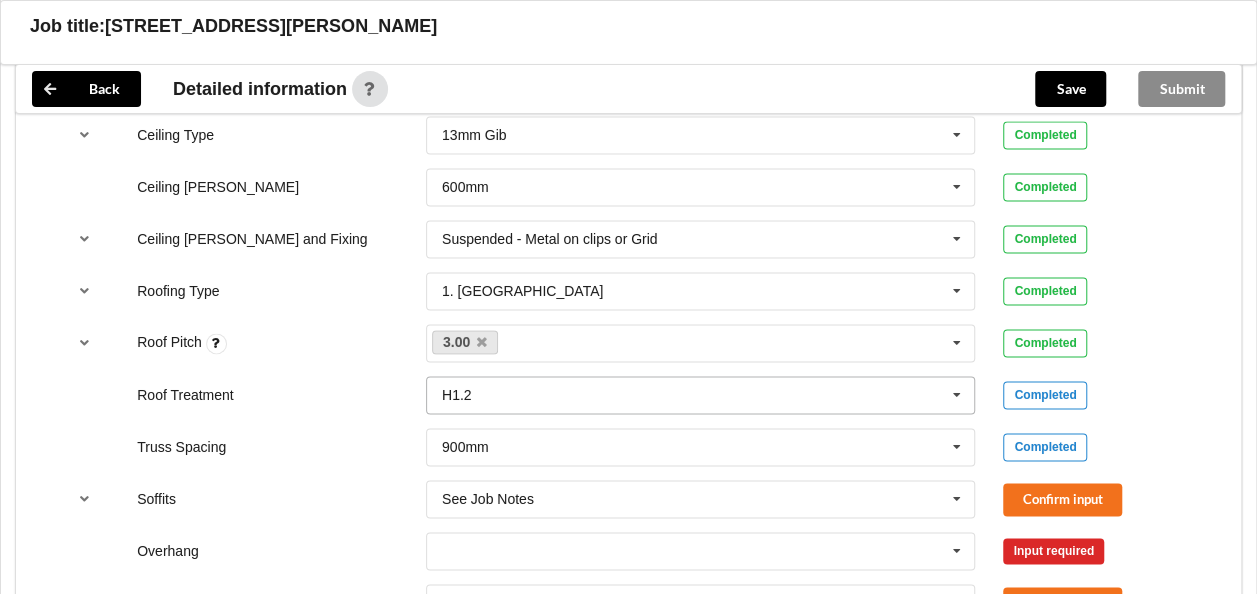 scroll, scrollTop: 1400, scrollLeft: 0, axis: vertical 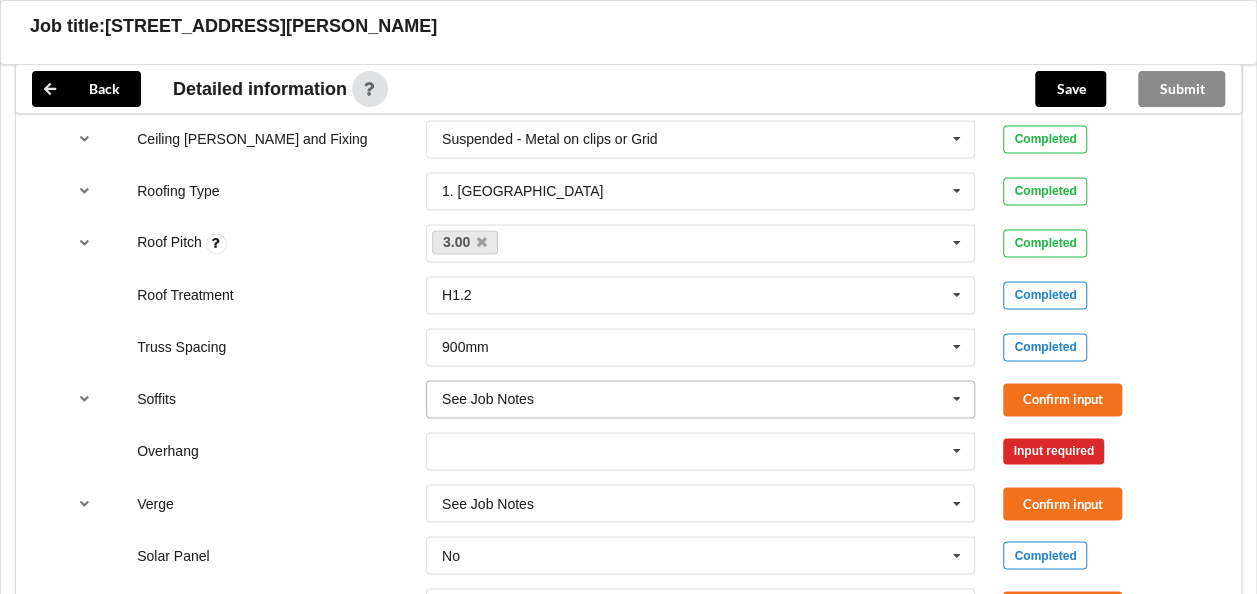 click at bounding box center [957, 399] 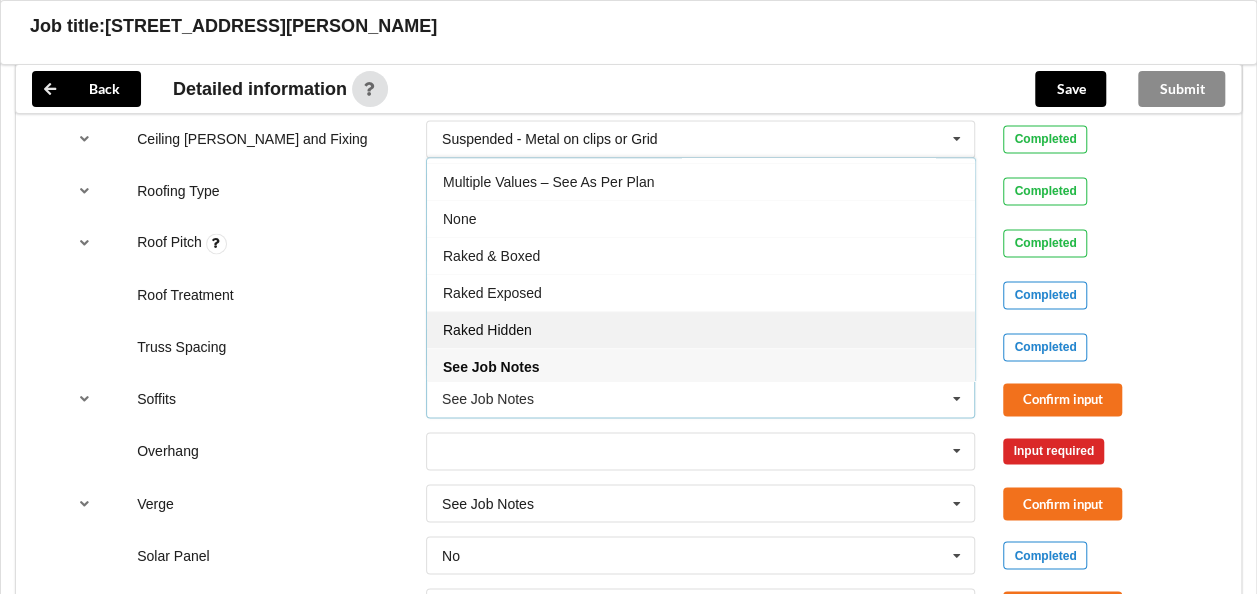 click on "Raked Hidden" at bounding box center (701, 329) 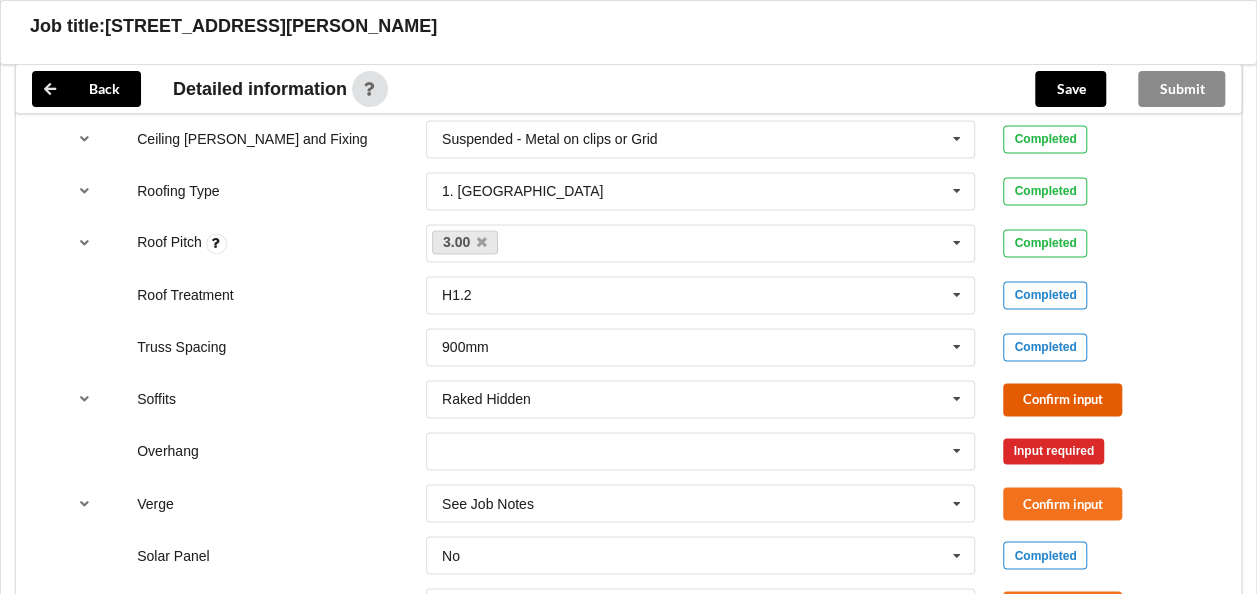 click on "Confirm input" at bounding box center [1062, 399] 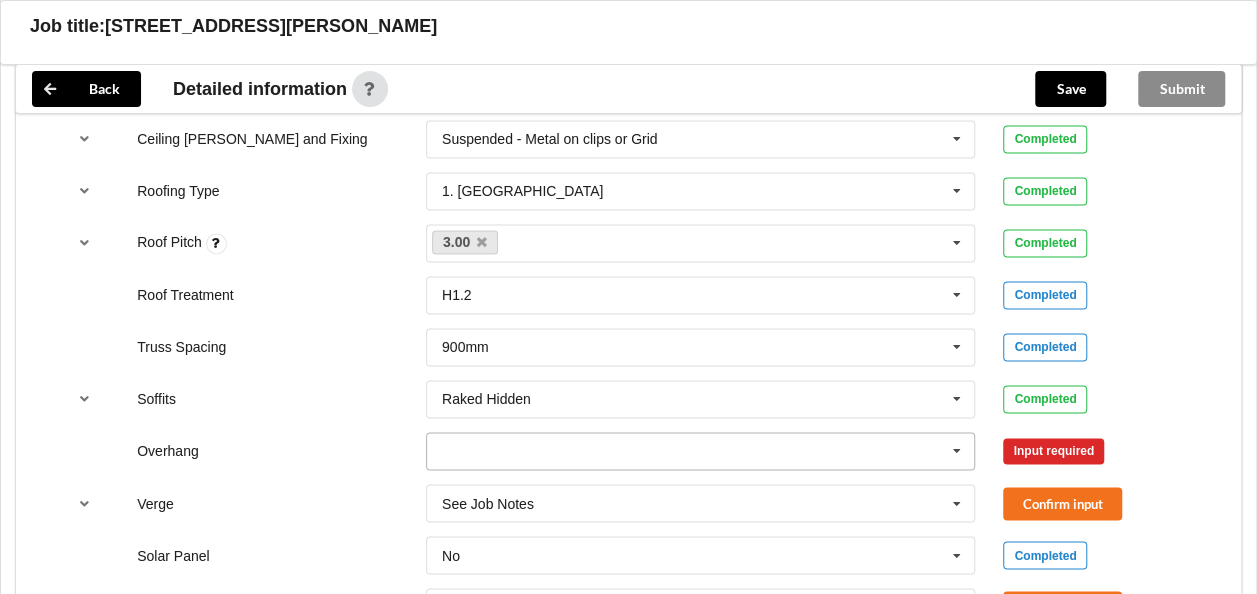 click at bounding box center [957, 451] 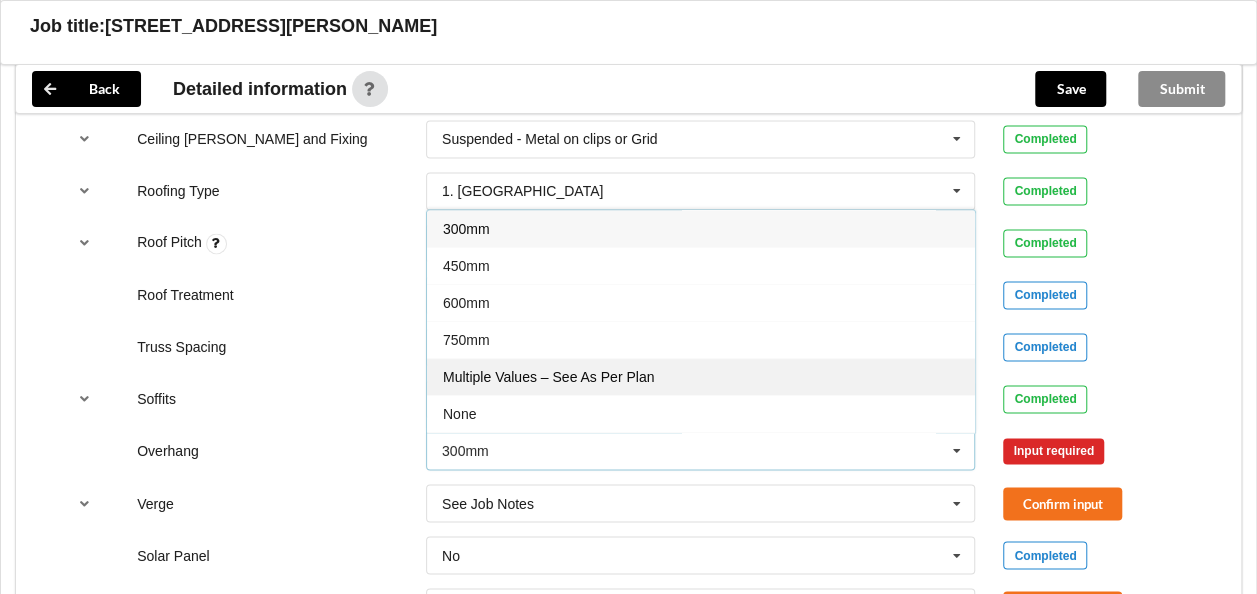 click on "Multiple Values – See As Per Plan" at bounding box center (548, 377) 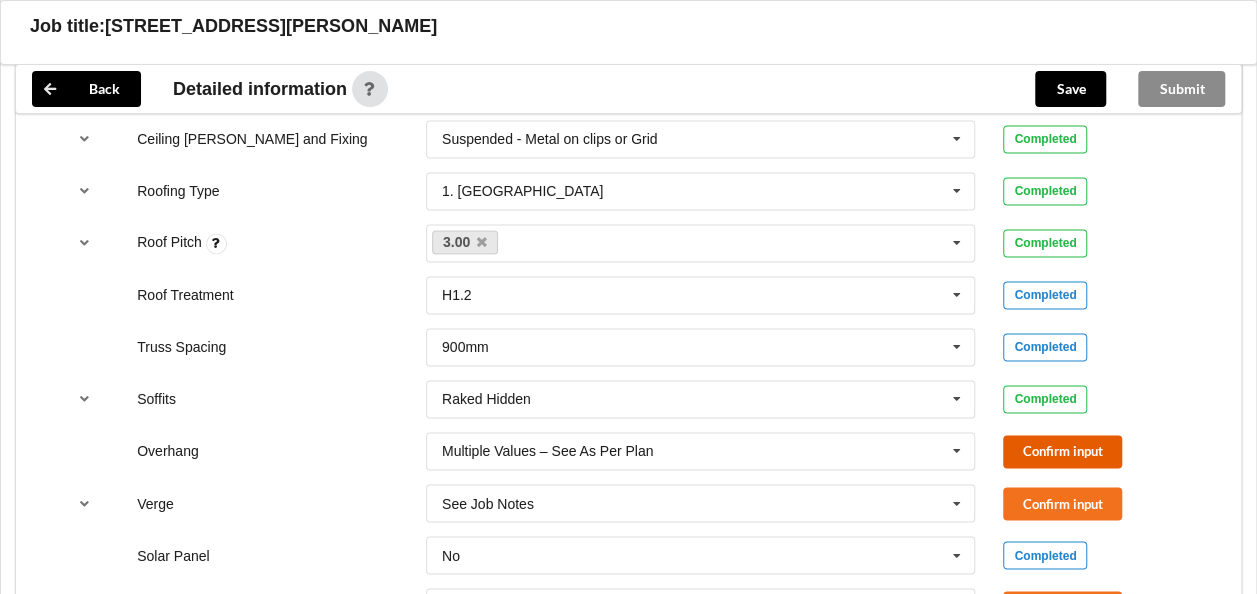 click on "Confirm input" at bounding box center [1062, 451] 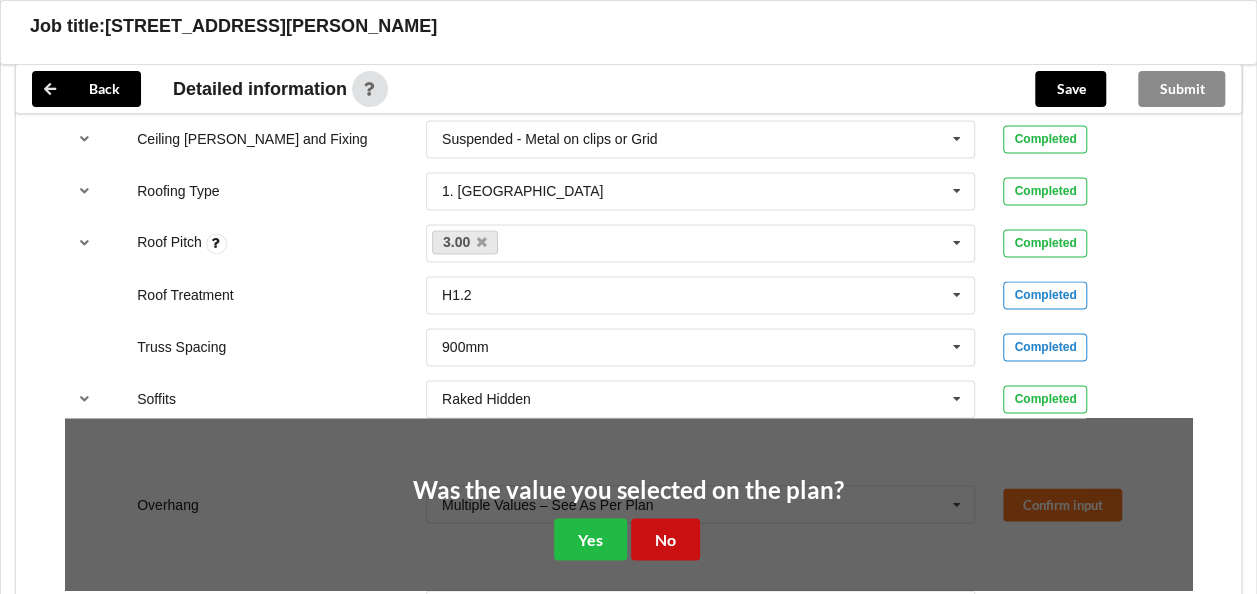 click on "No" at bounding box center [665, 538] 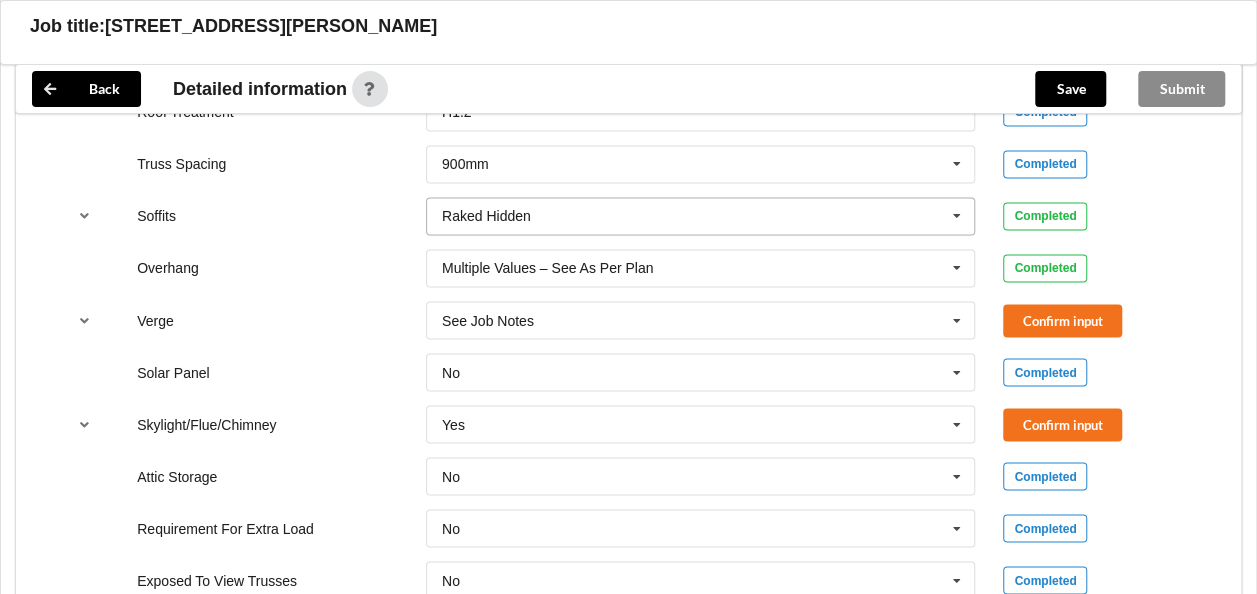 scroll, scrollTop: 1600, scrollLeft: 0, axis: vertical 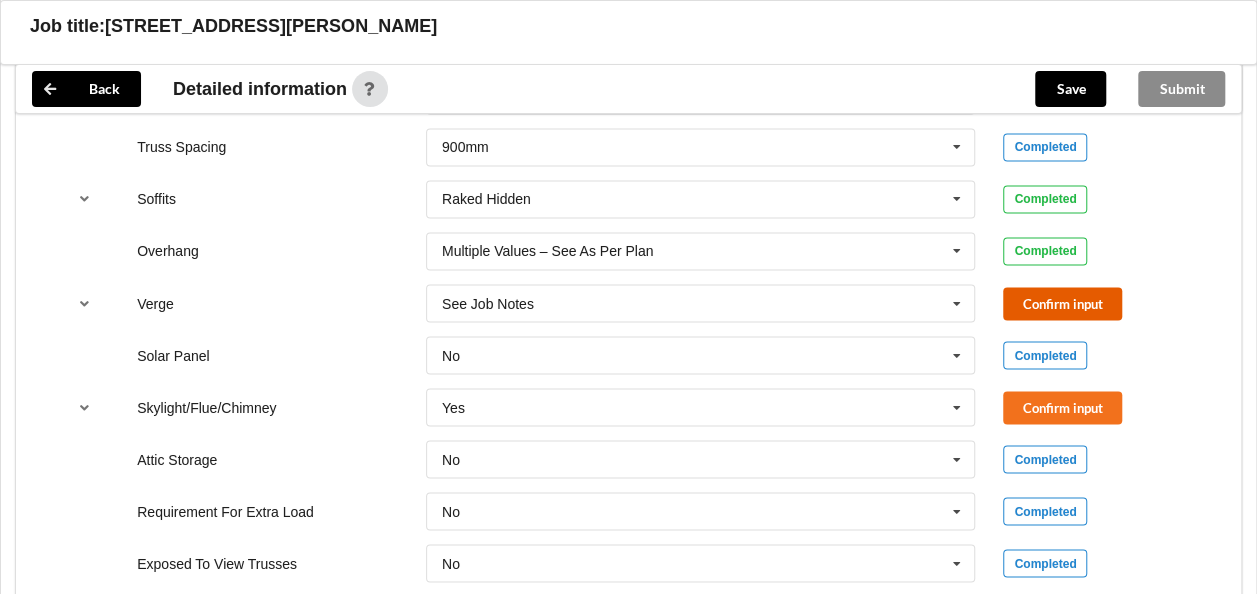 click on "Confirm input" at bounding box center [1062, 303] 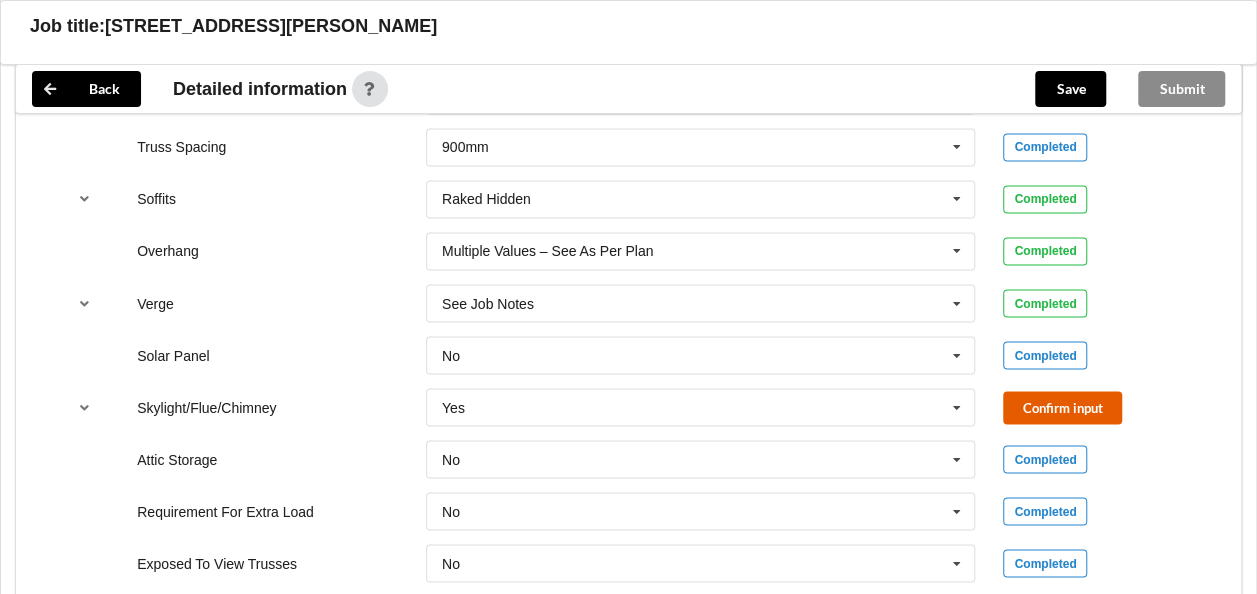 click on "Confirm input" at bounding box center [1062, 407] 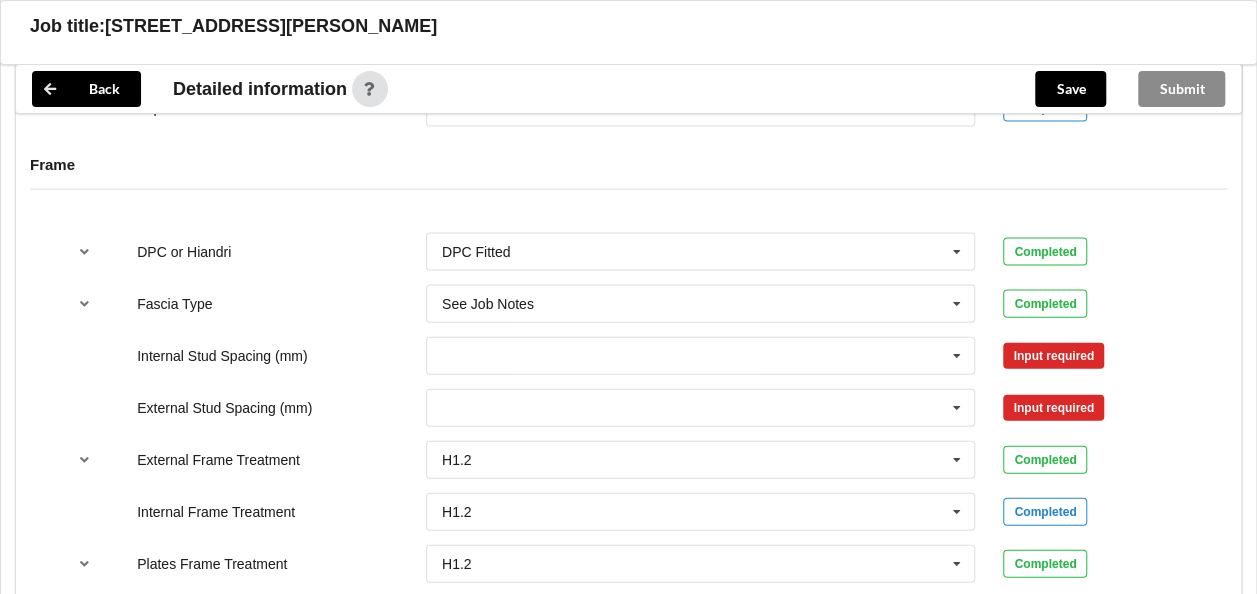 scroll, scrollTop: 2100, scrollLeft: 0, axis: vertical 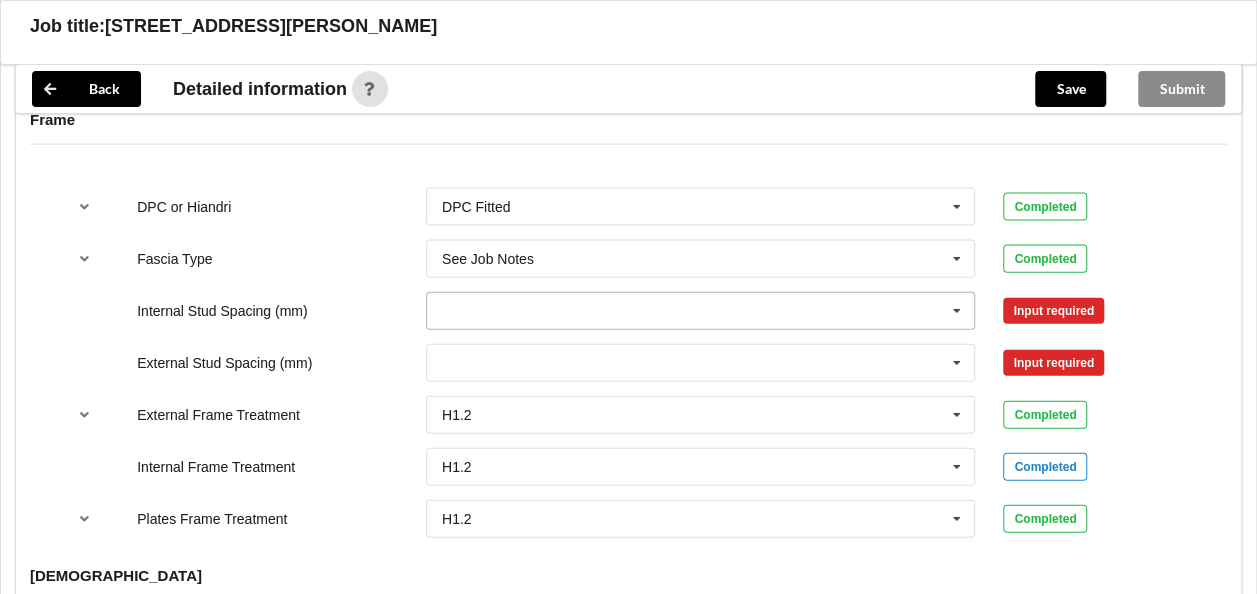 click at bounding box center (957, 311) 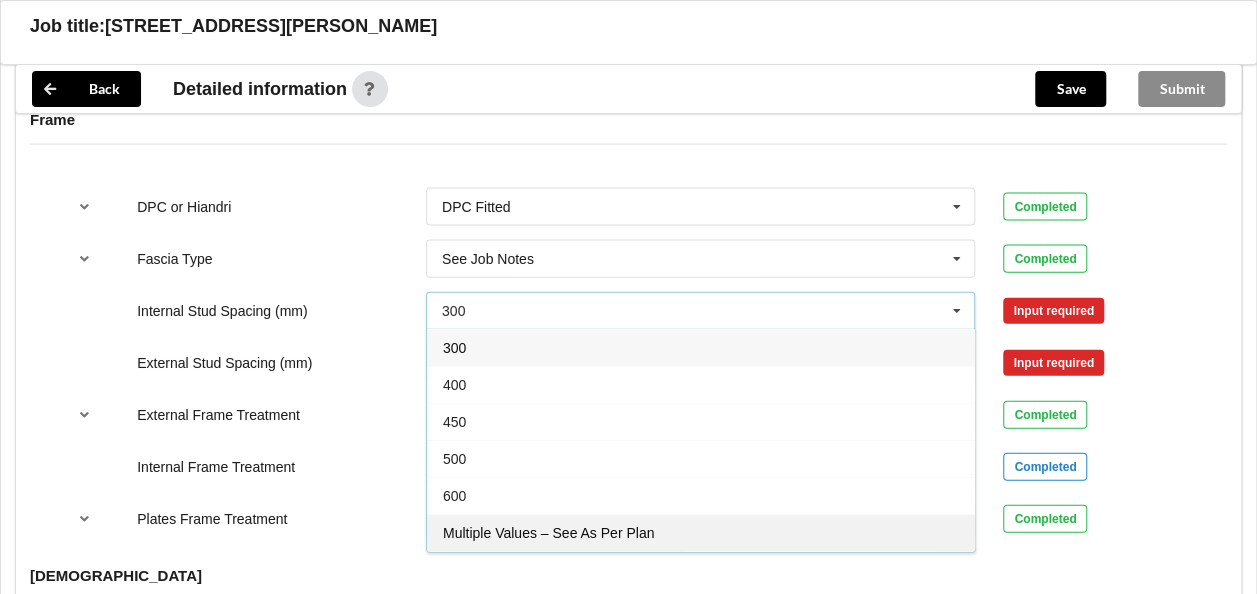 click on "Multiple Values – See As Per Plan" at bounding box center [548, 533] 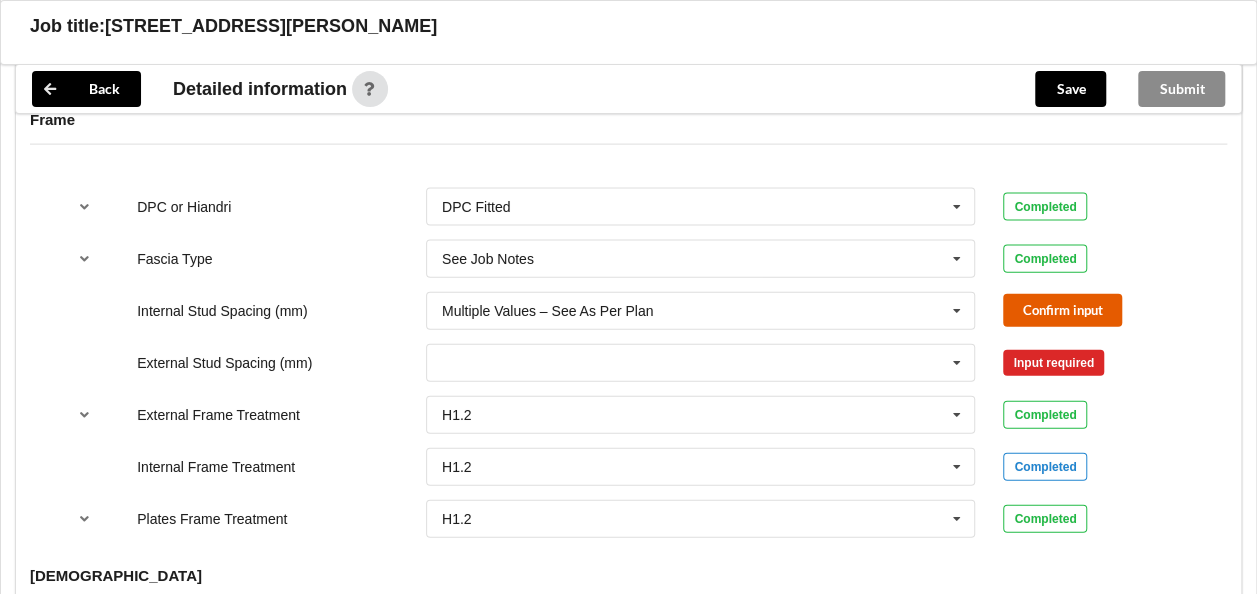 click on "Confirm input" at bounding box center [1062, 310] 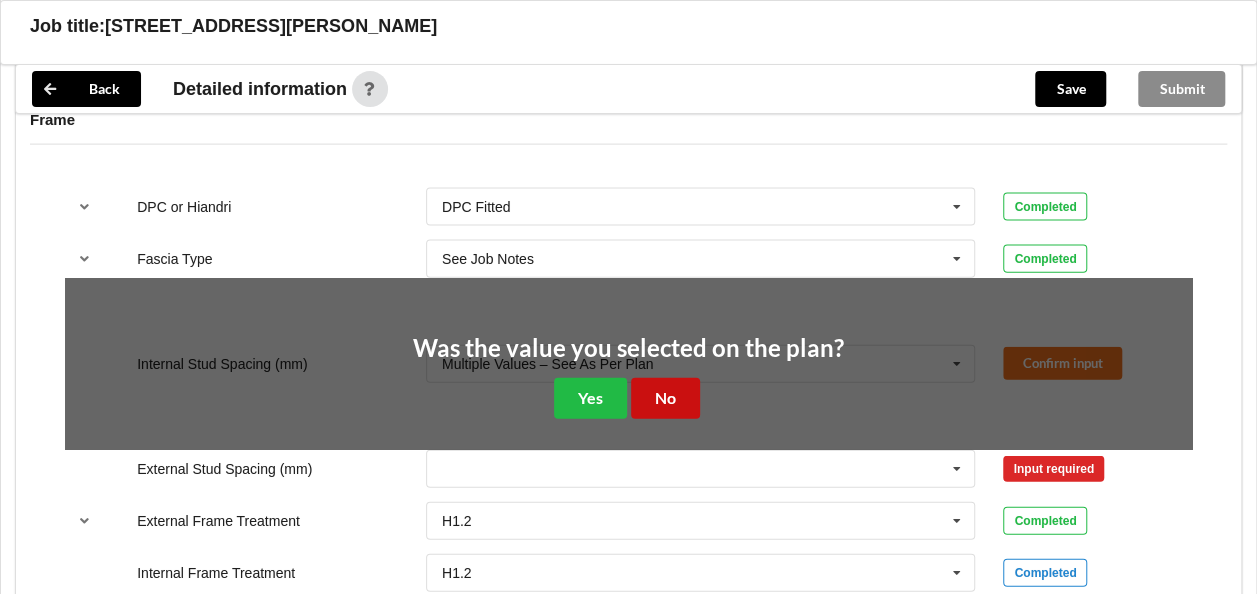 click on "No" at bounding box center [665, 398] 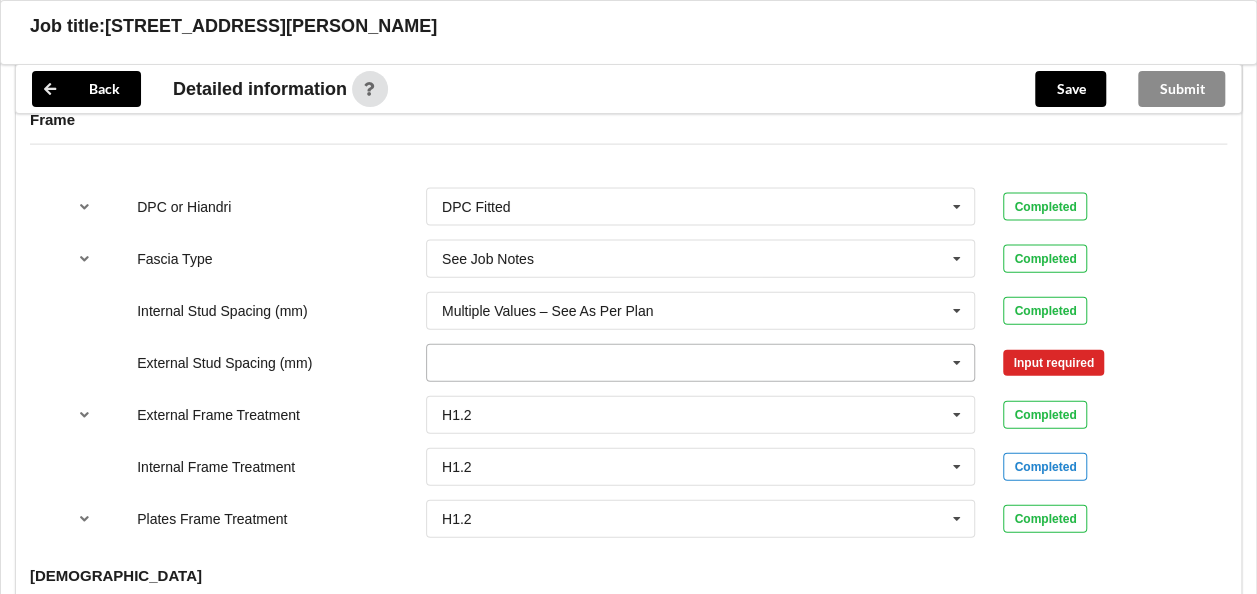 click at bounding box center (957, 363) 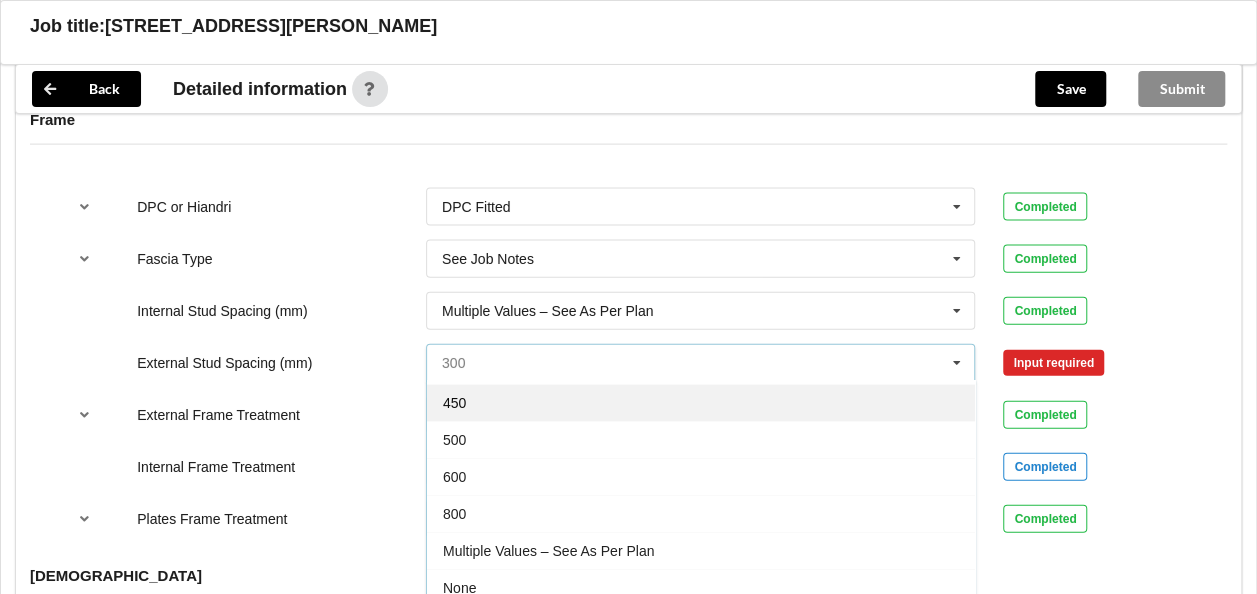 scroll, scrollTop: 100, scrollLeft: 0, axis: vertical 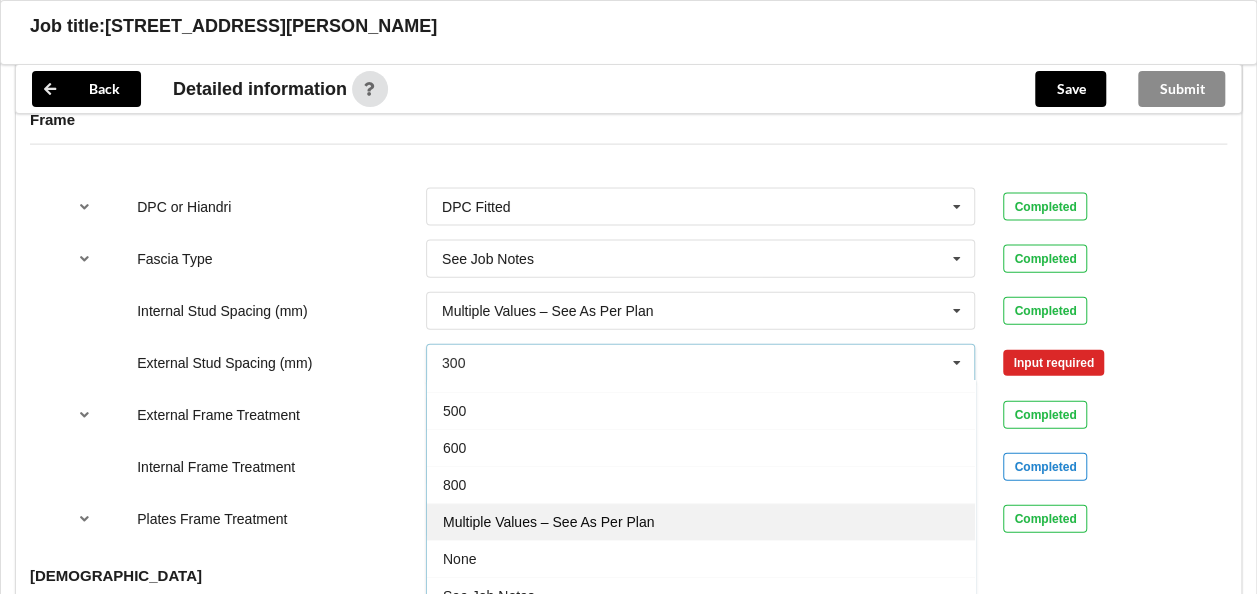 click on "Multiple Values – See As Per Plan" at bounding box center [548, 522] 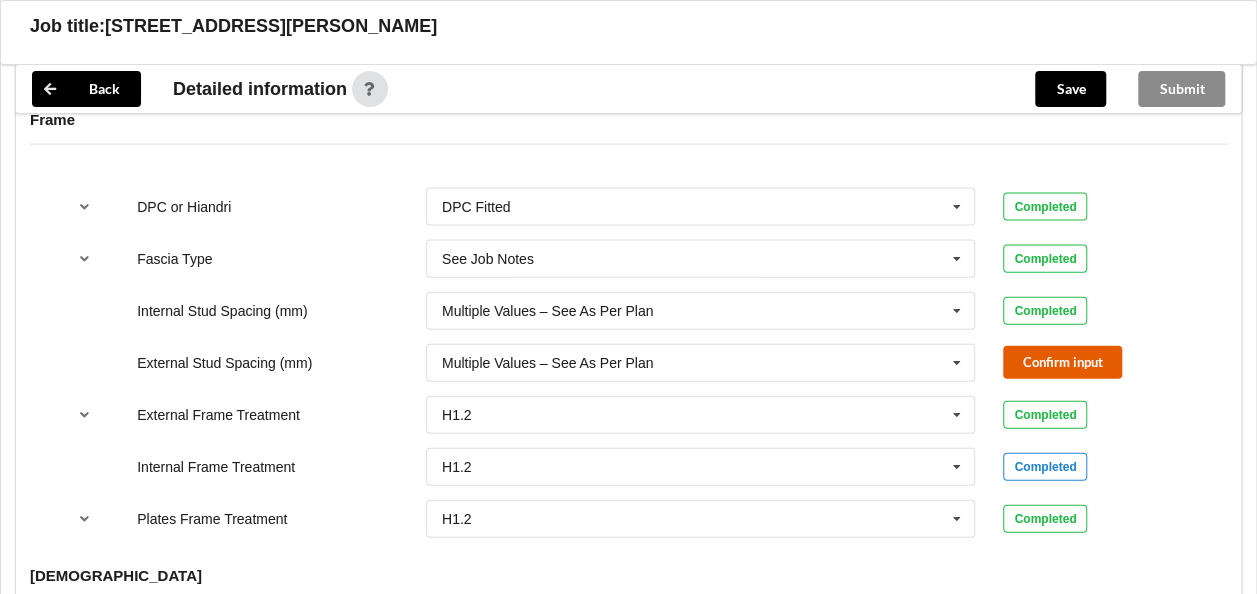 click on "Confirm input" at bounding box center [1062, 362] 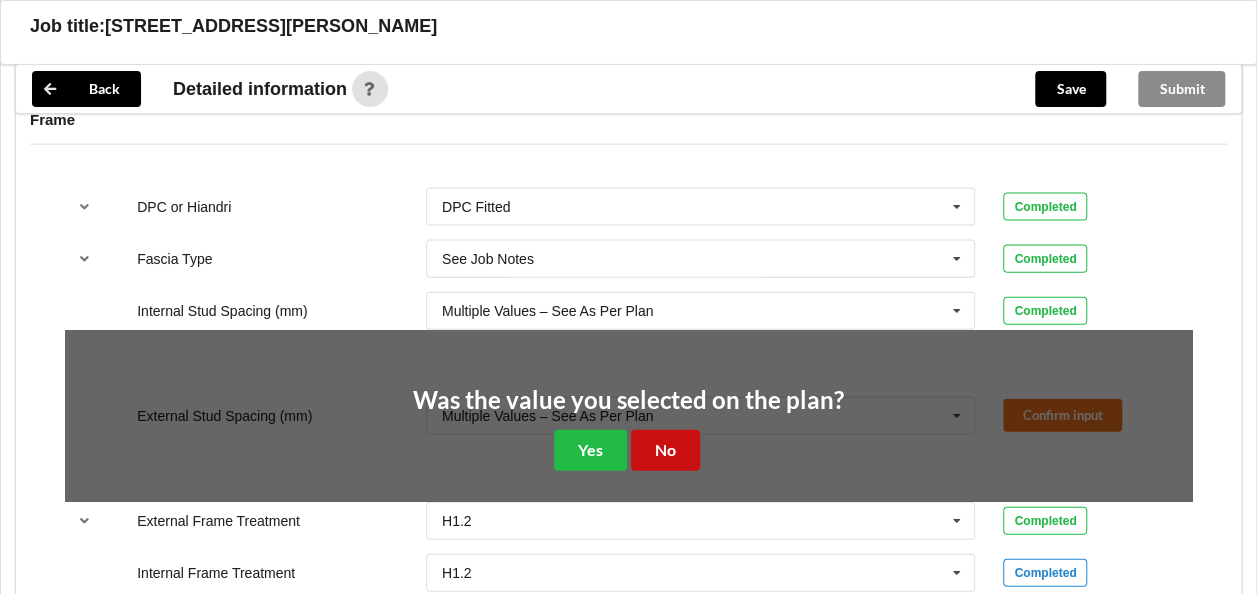 click on "No" at bounding box center (665, 450) 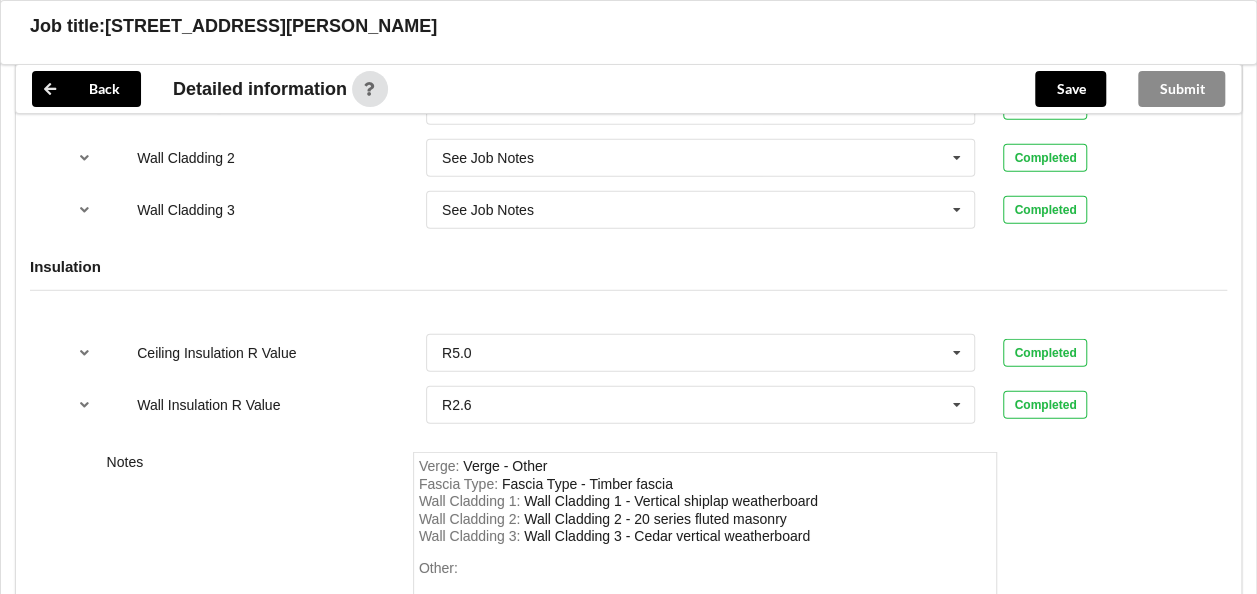 scroll, scrollTop: 2700, scrollLeft: 0, axis: vertical 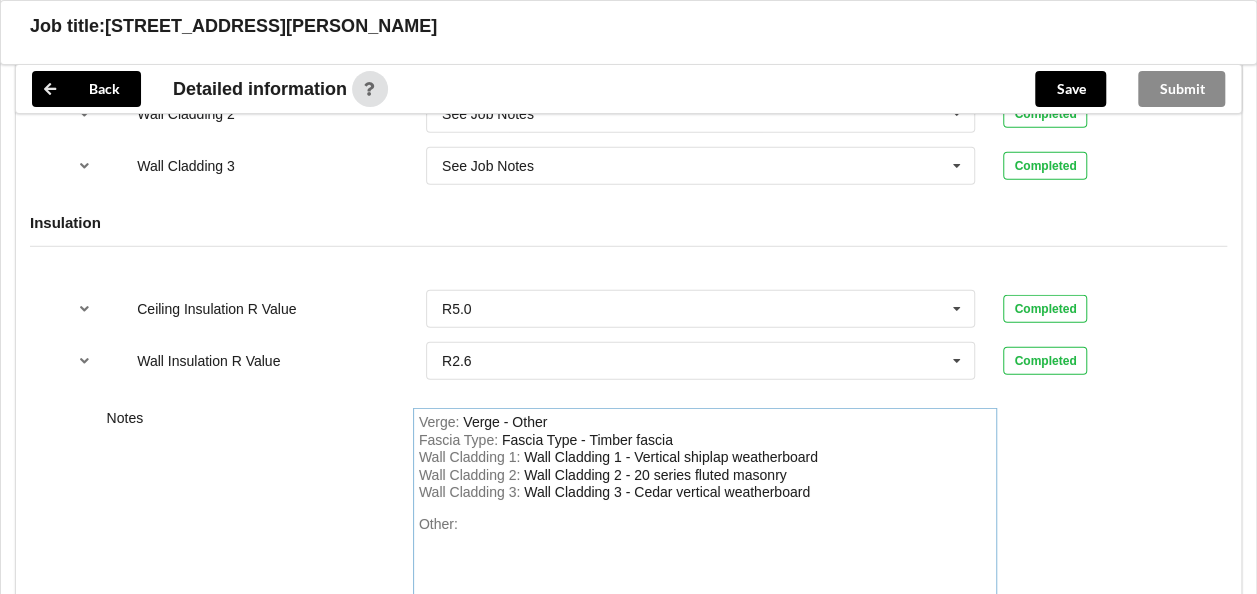 click on "Other:" at bounding box center [705, 586] 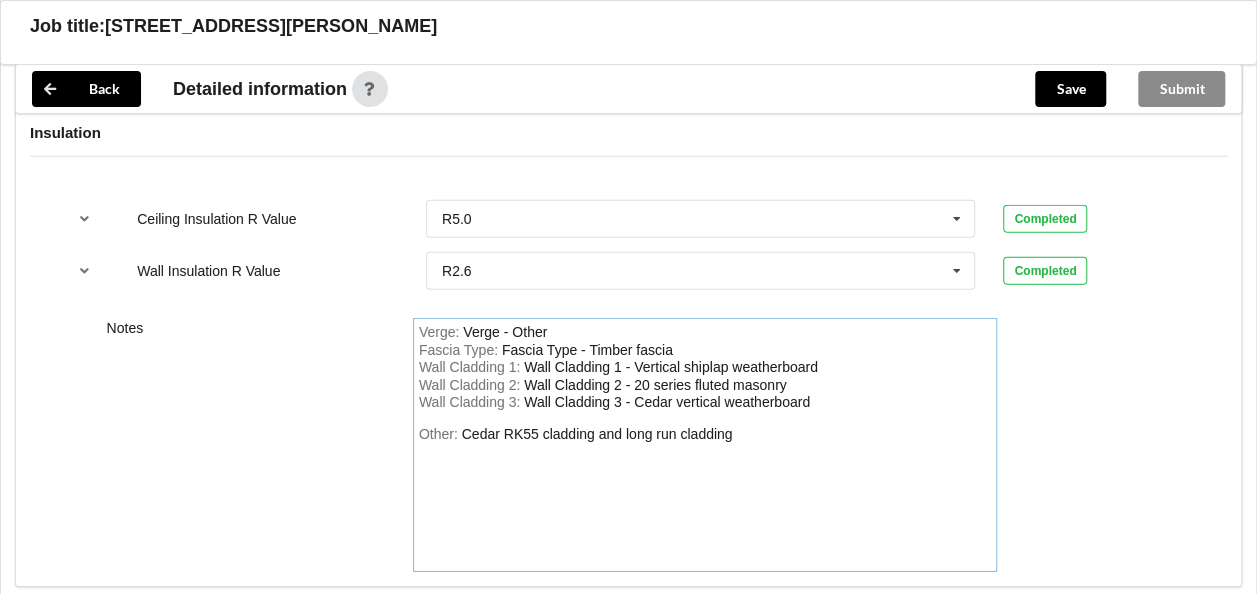 scroll, scrollTop: 2883, scrollLeft: 0, axis: vertical 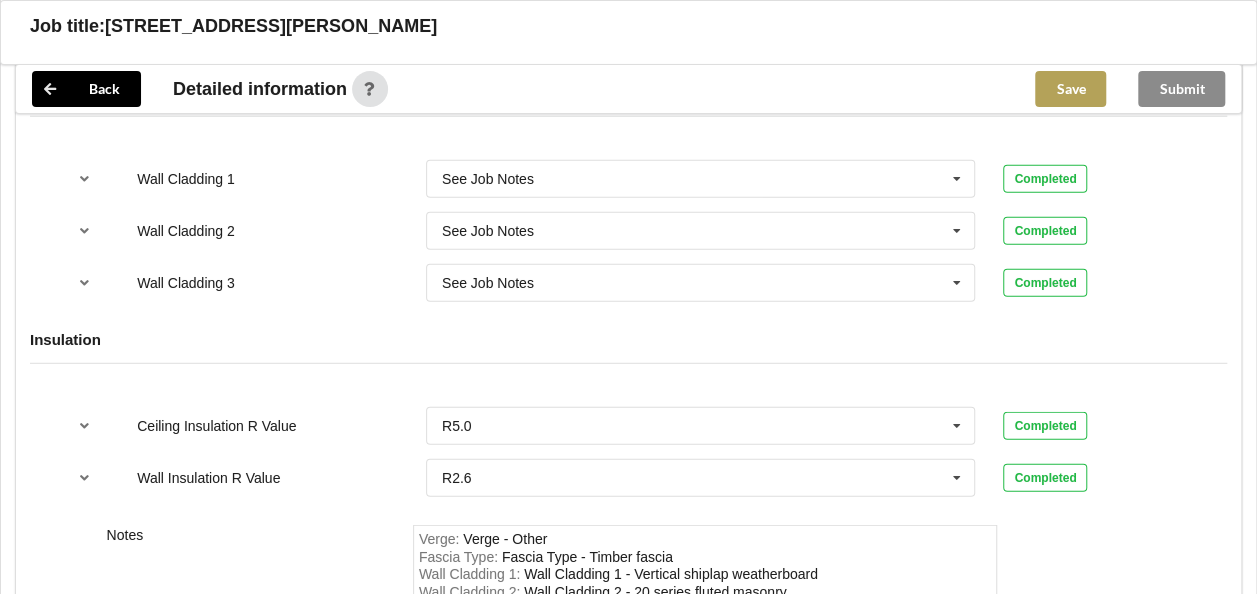 click on "Save" at bounding box center (1070, 89) 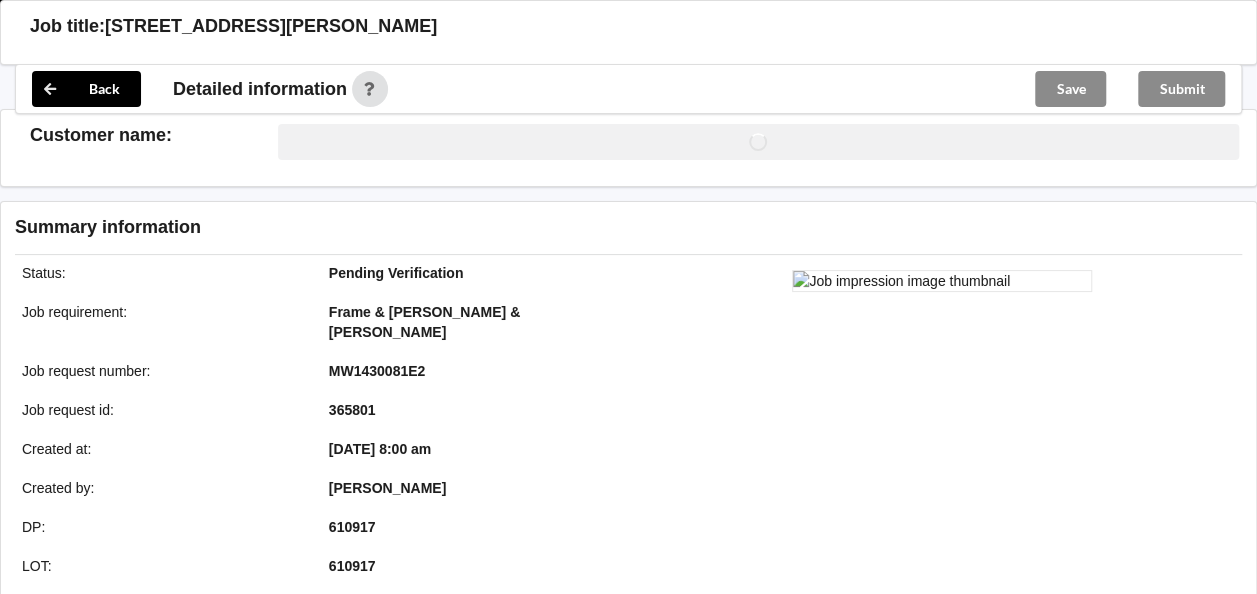 scroll, scrollTop: 2583, scrollLeft: 0, axis: vertical 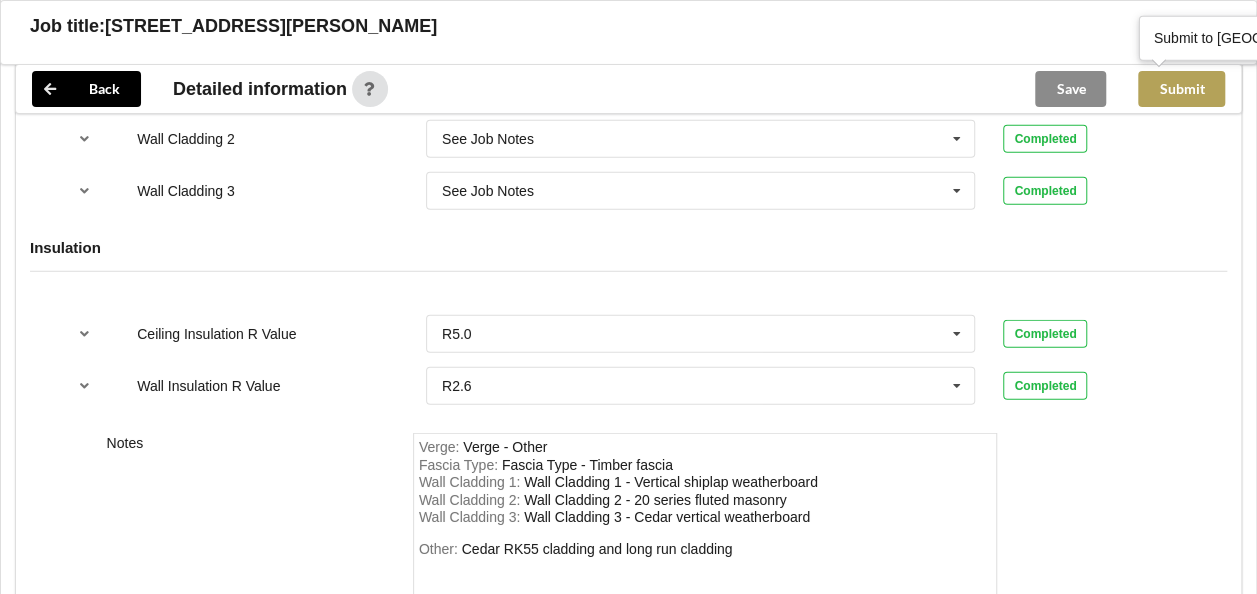click on "Submit" at bounding box center (1181, 89) 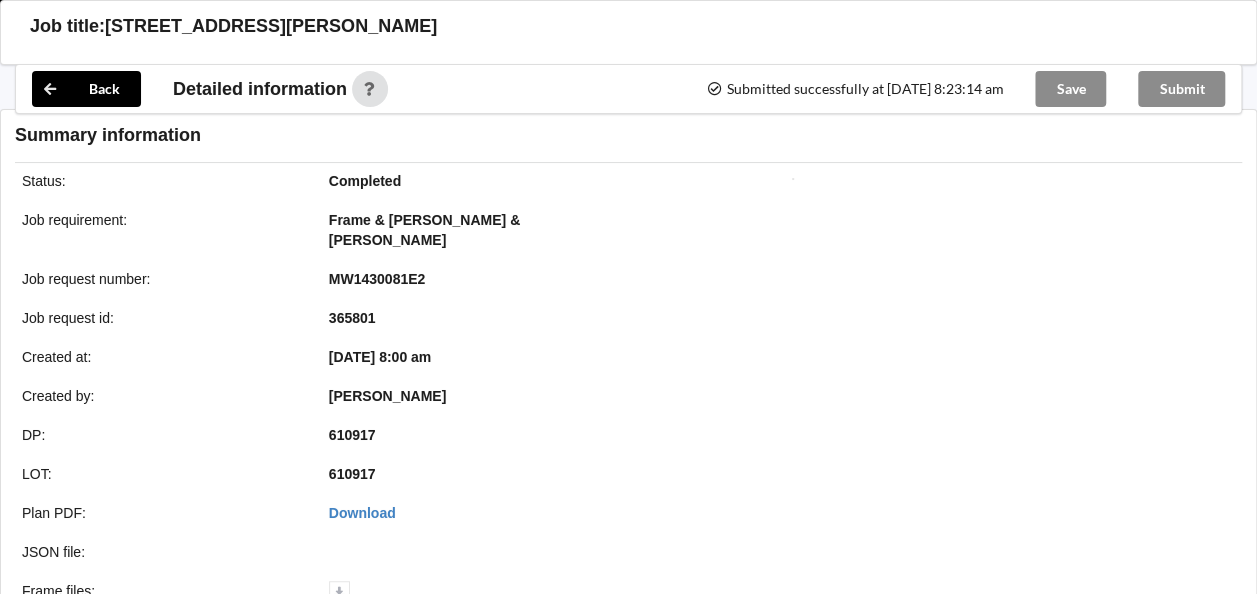 scroll, scrollTop: 2583, scrollLeft: 0, axis: vertical 